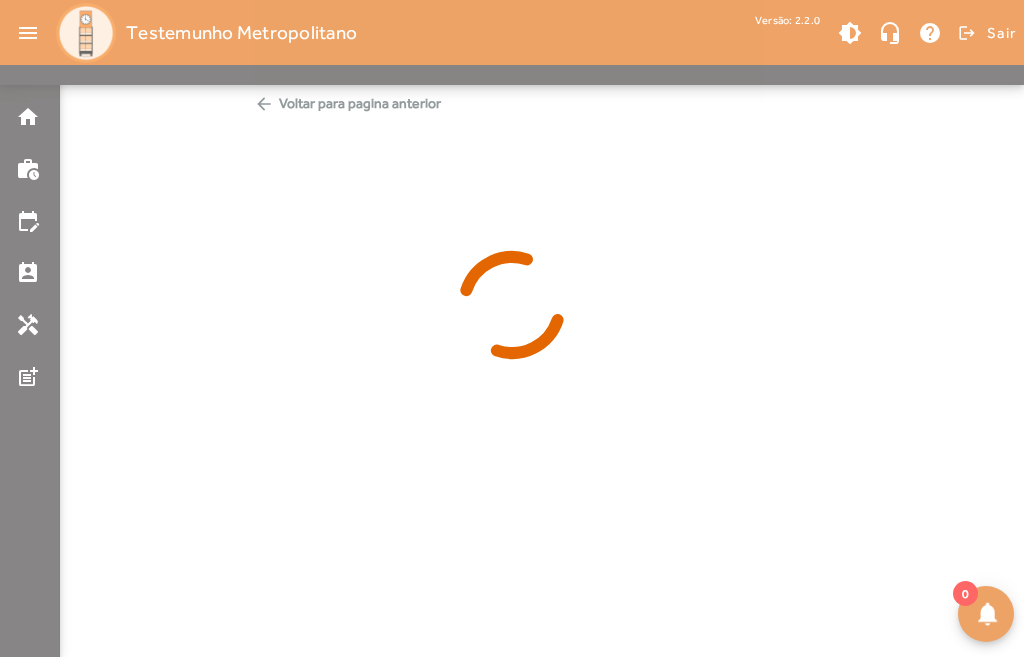 scroll, scrollTop: 0, scrollLeft: 0, axis: both 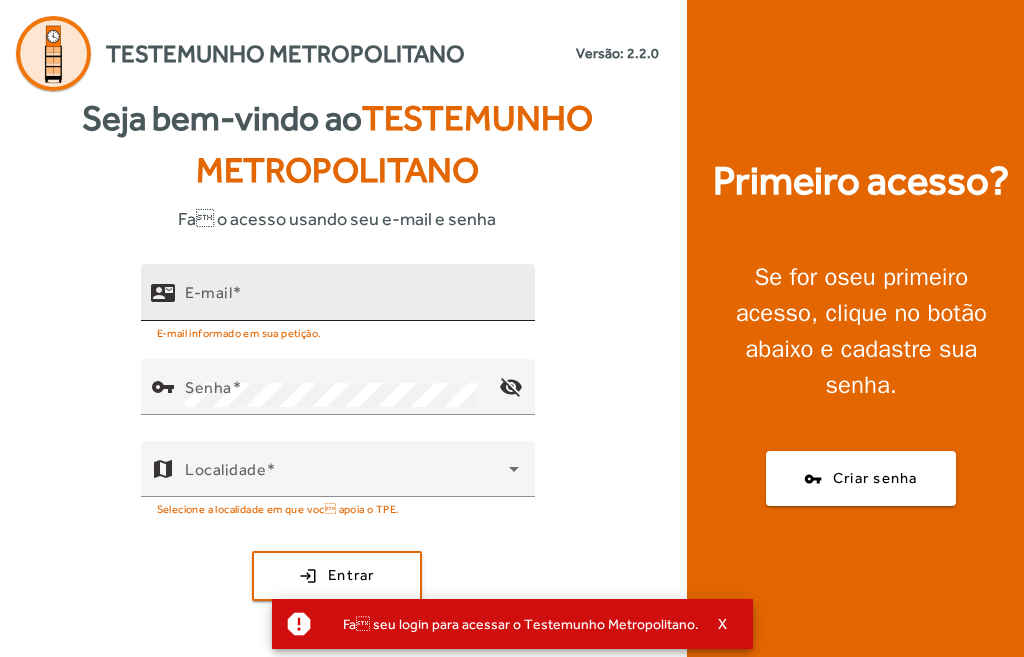 click on "E-mail" at bounding box center (352, 292) 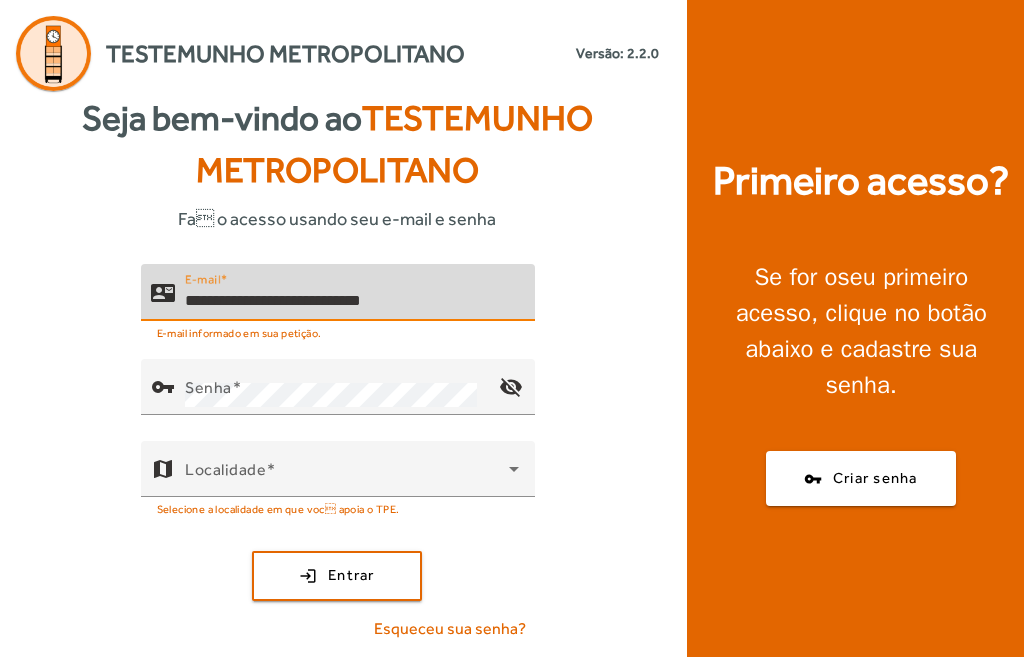 type on "**********" 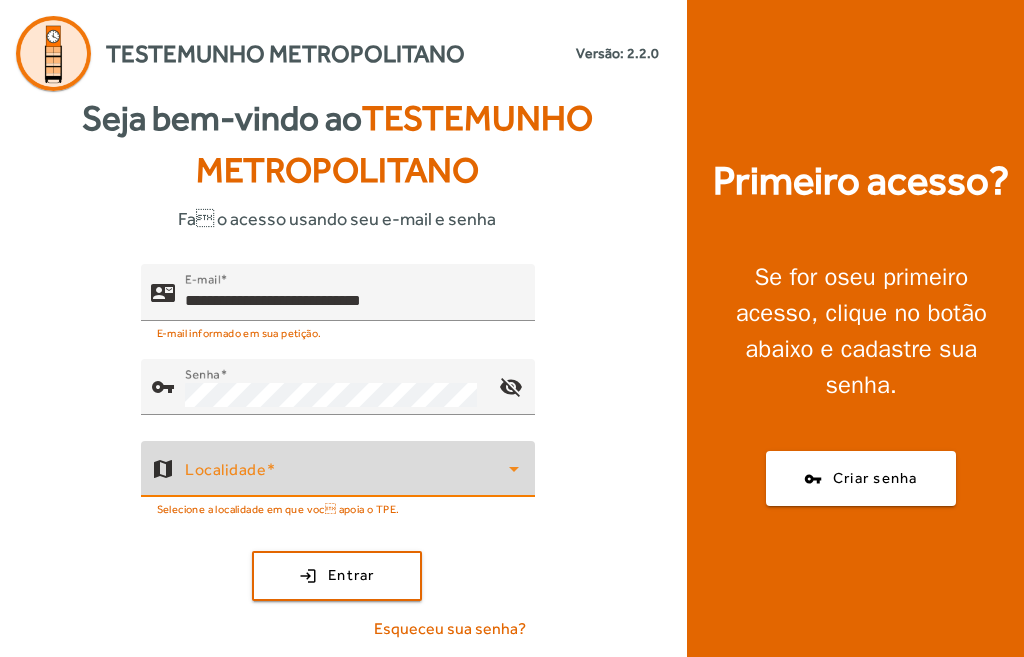 click at bounding box center (513, 469) 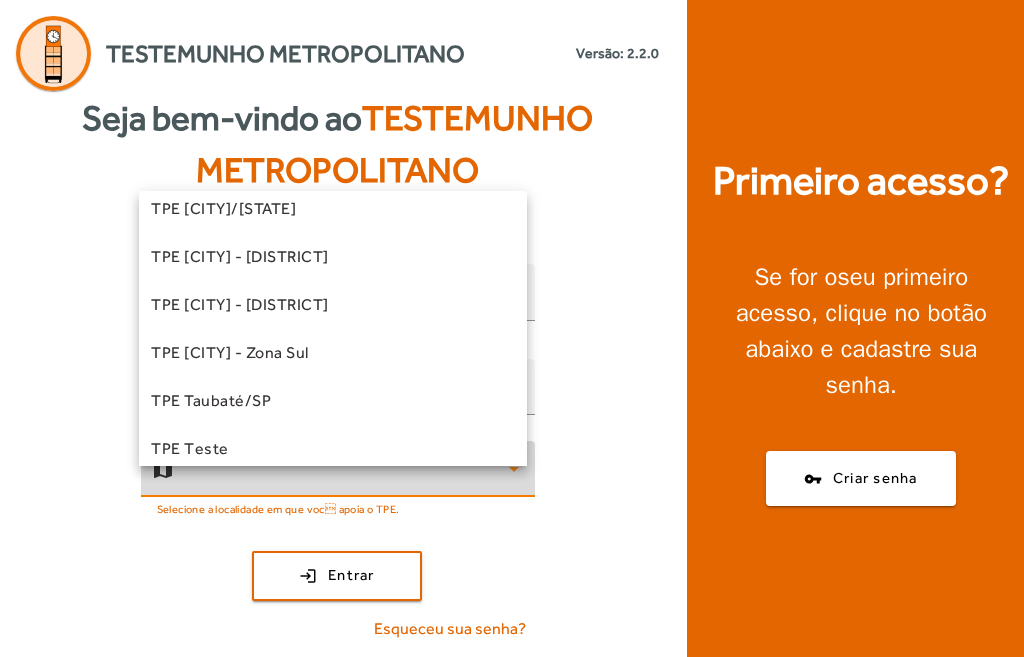scroll, scrollTop: 496, scrollLeft: 0, axis: vertical 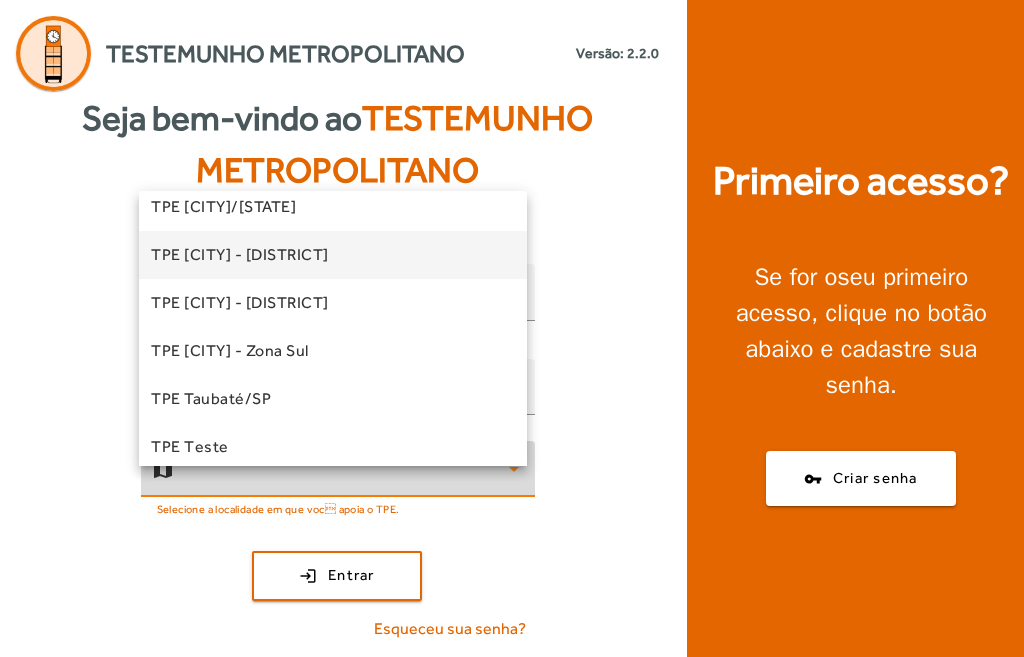 click on "TPE [CITY] - [DISTRICT]" at bounding box center (240, 255) 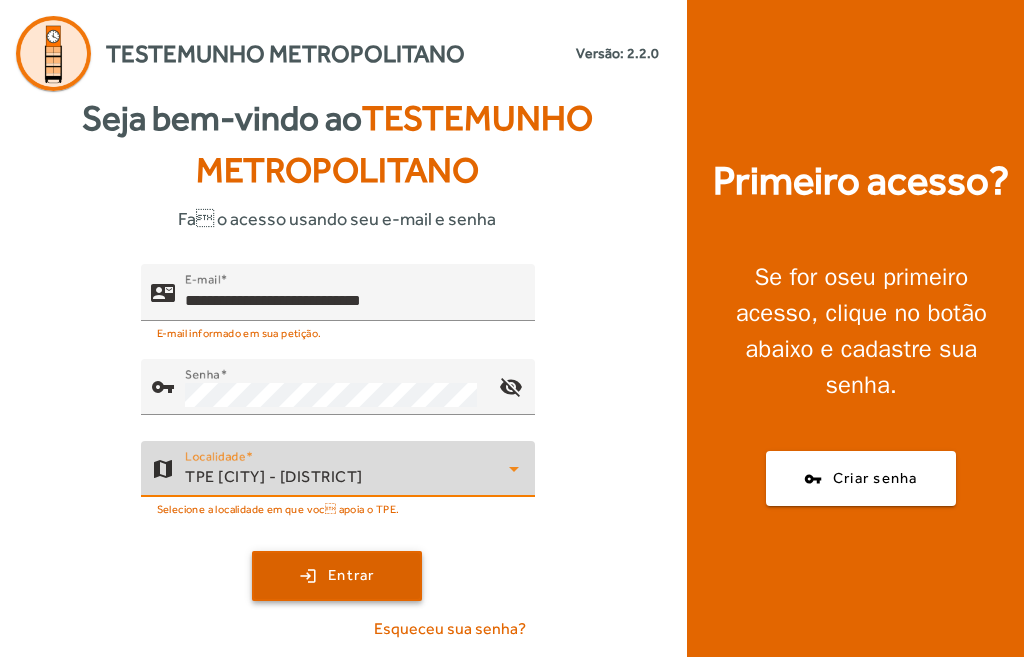 click on "Entrar" at bounding box center (351, 575) 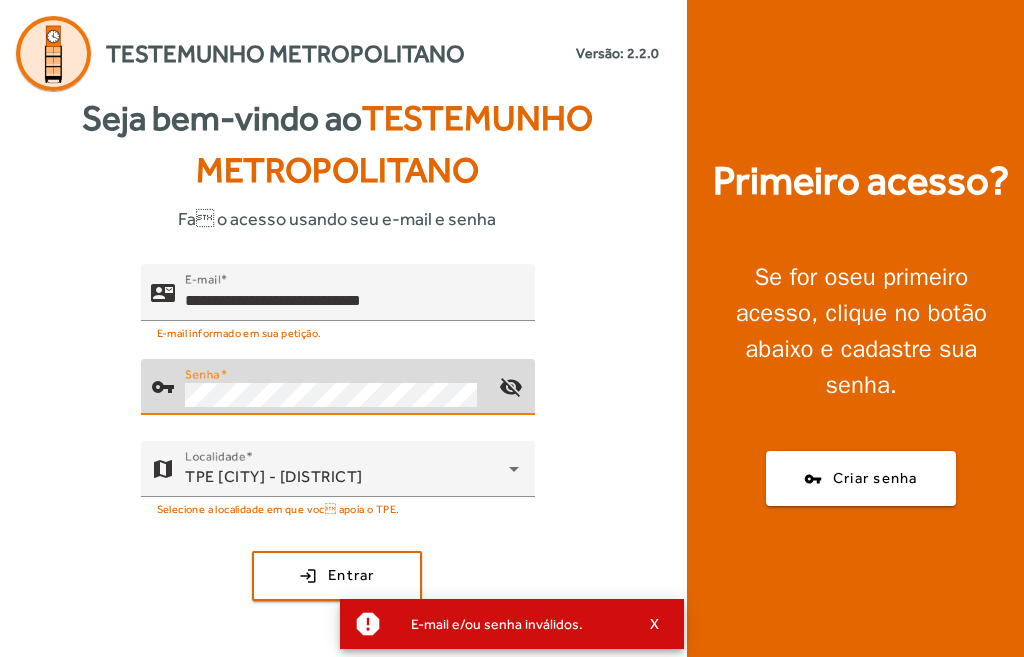 click on "**********" at bounding box center [337, 460] 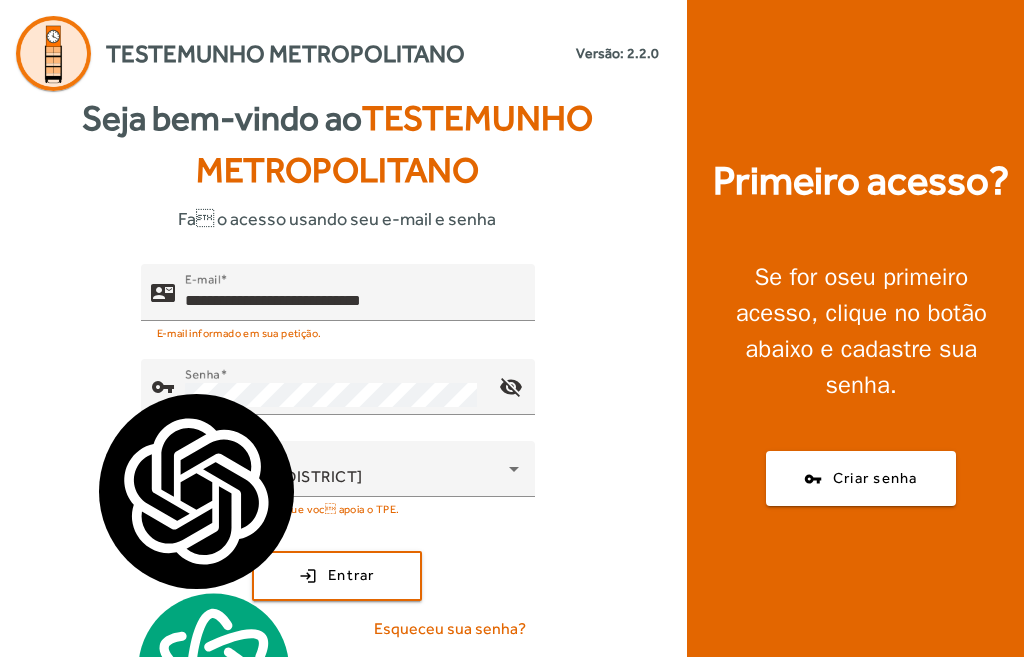 click on "**********" at bounding box center (337, 460) 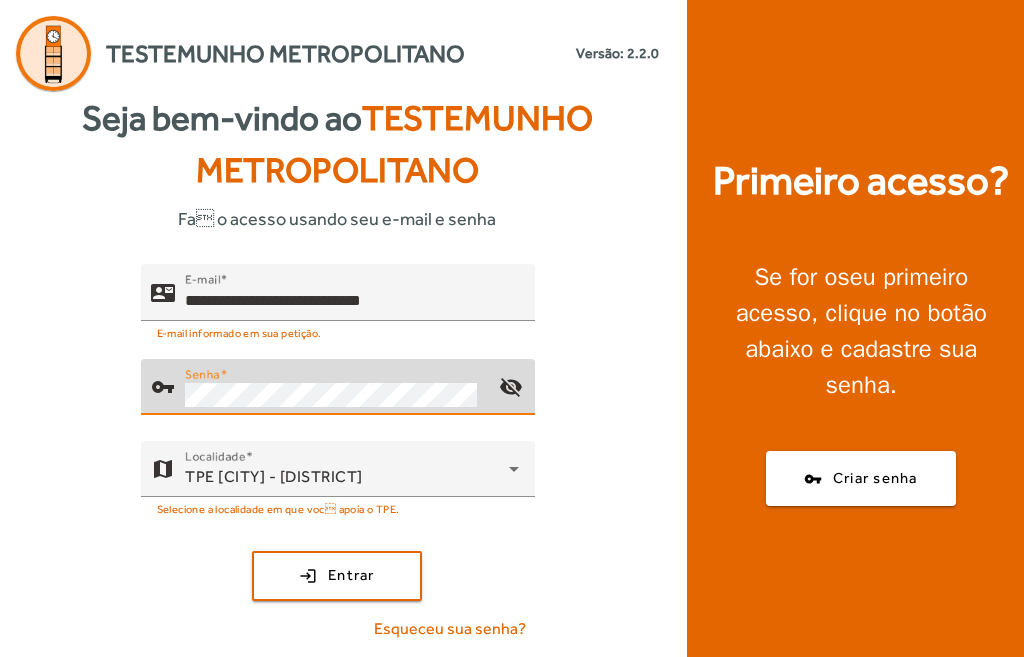click on "login  Entrar" at bounding box center [337, 576] 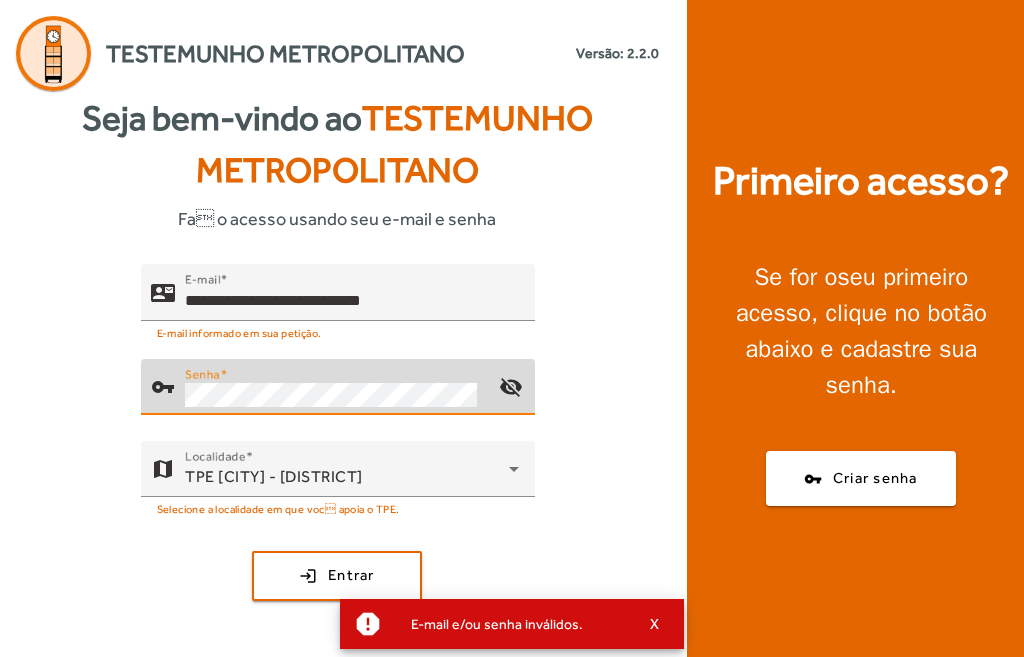 click on "vpn_key  Senha  visibility_off" at bounding box center [338, 387] 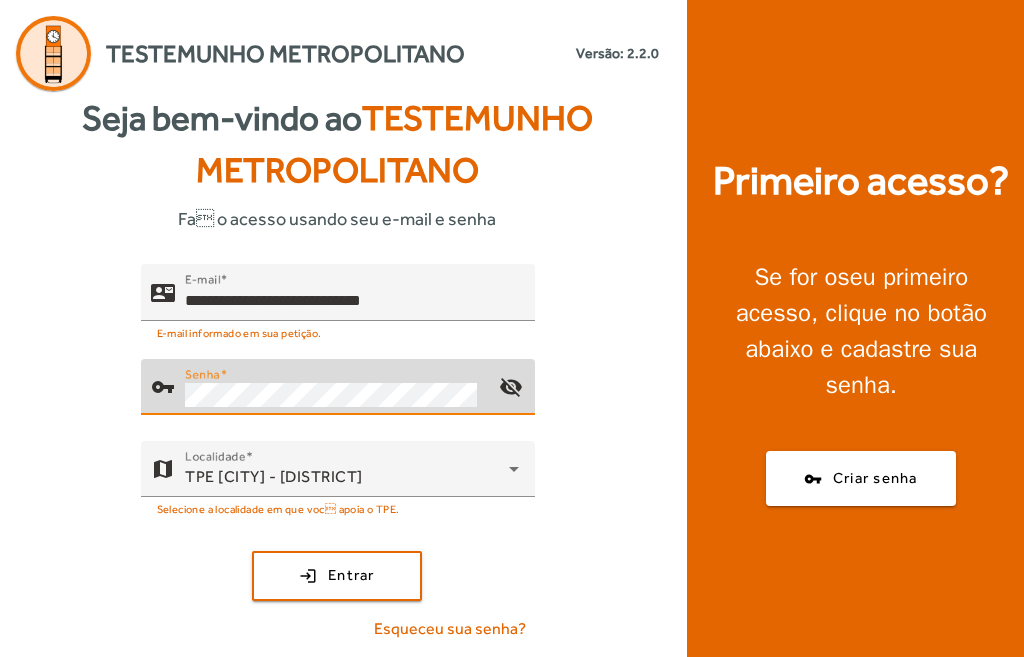 click on "login  Entrar" at bounding box center (337, 576) 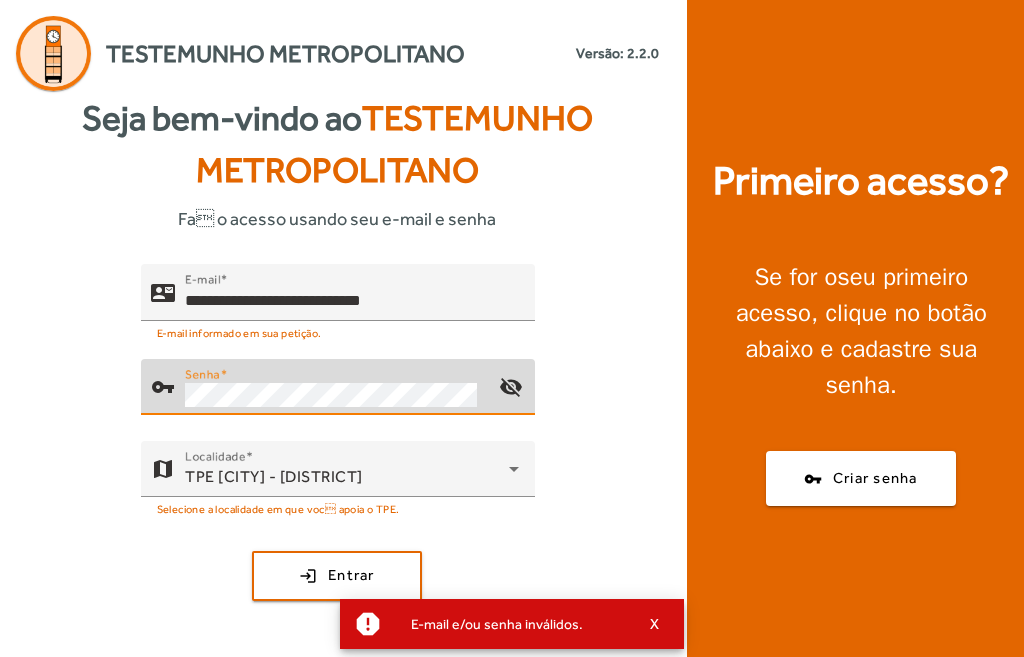 scroll, scrollTop: 48, scrollLeft: 0, axis: vertical 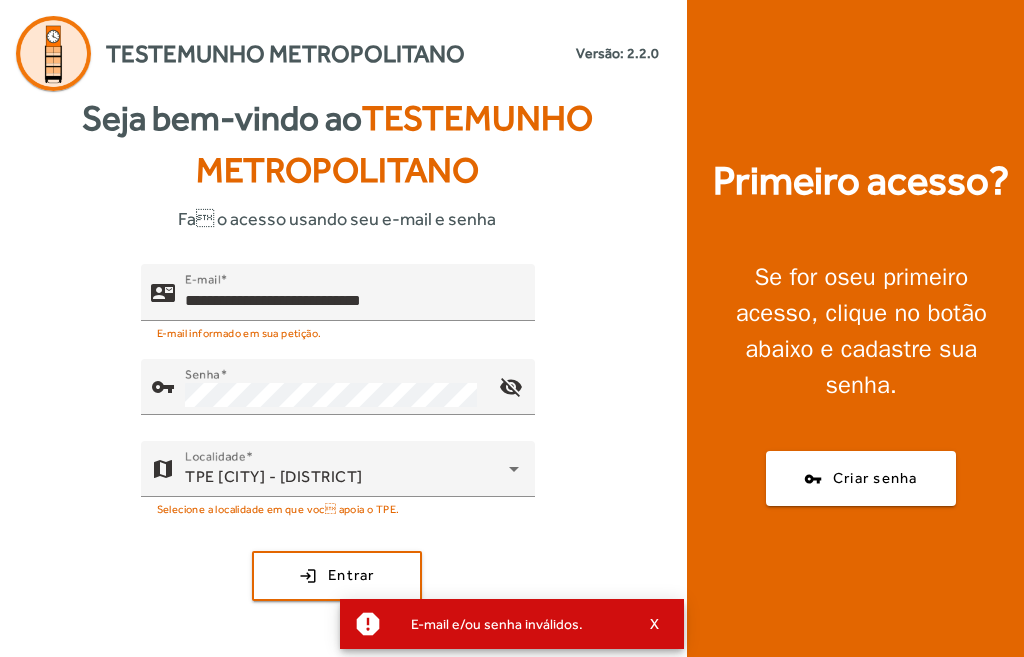 click on "**********" at bounding box center [337, 460] 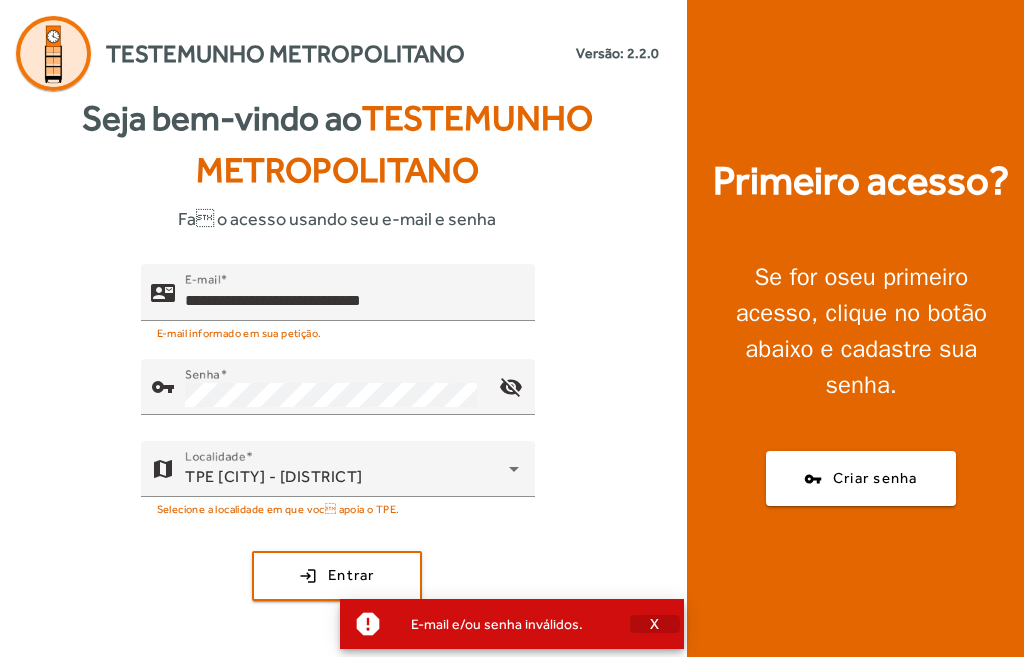 click on "X" at bounding box center (655, 624) 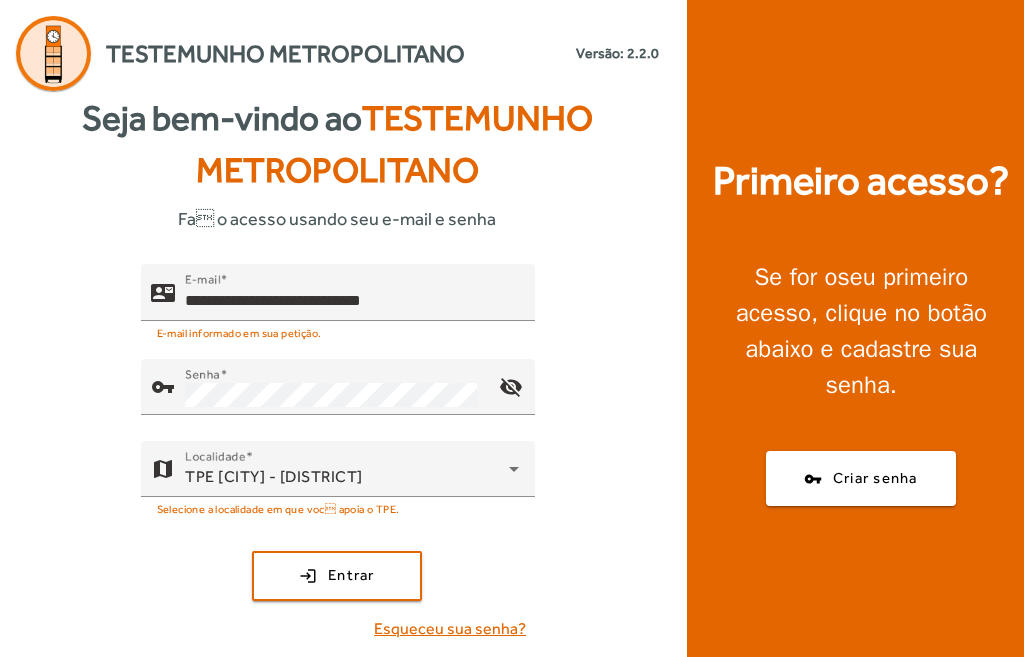 click on "Esqueceu sua senha?" at bounding box center (450, 629) 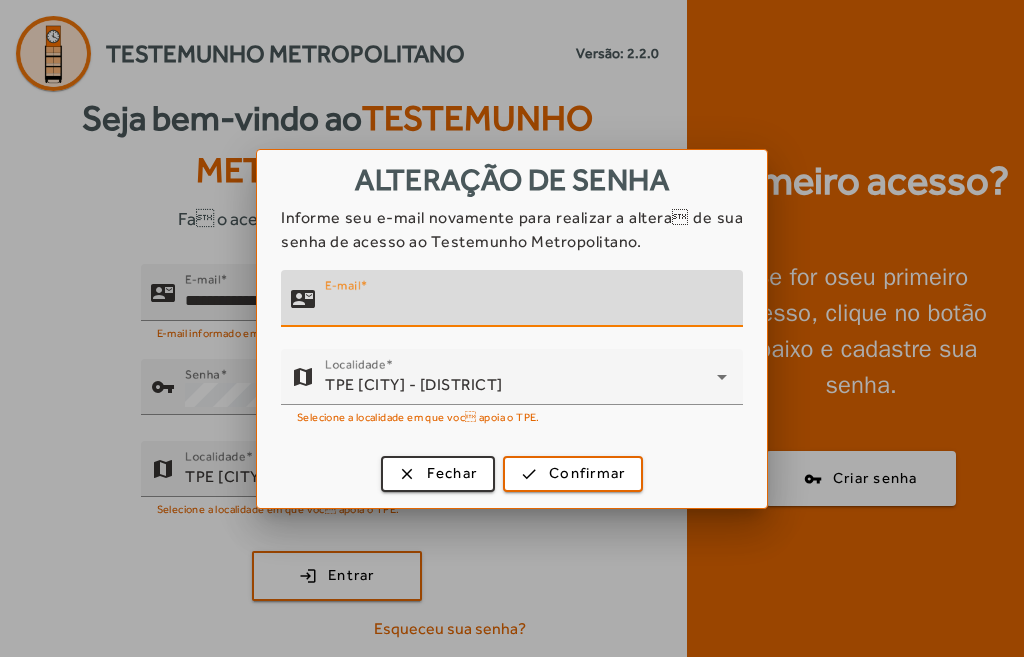 click on "E-mail" at bounding box center (526, 307) 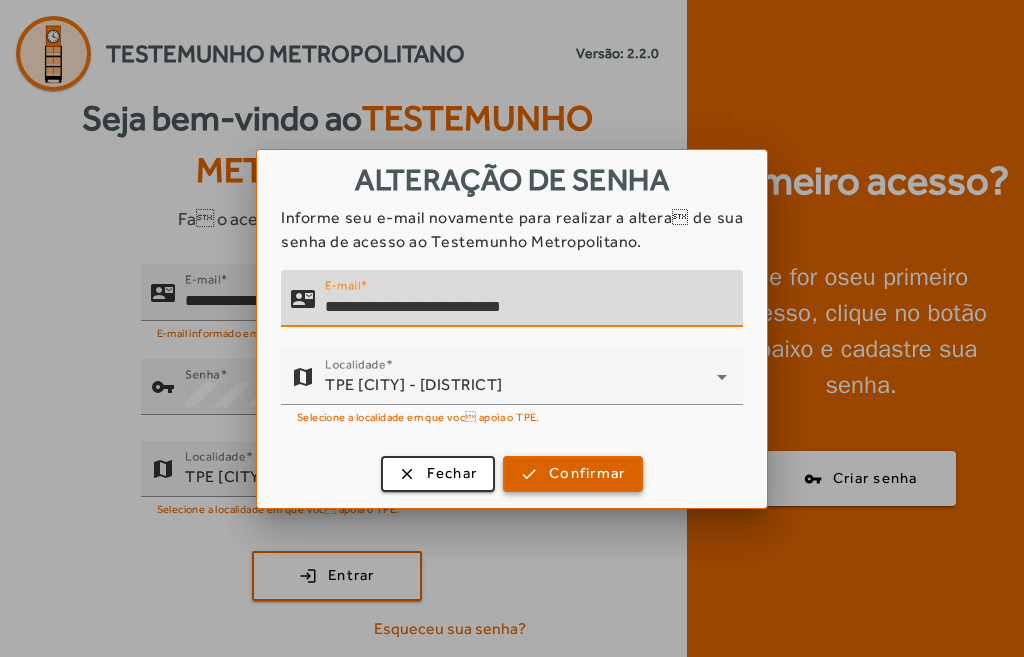type on "**********" 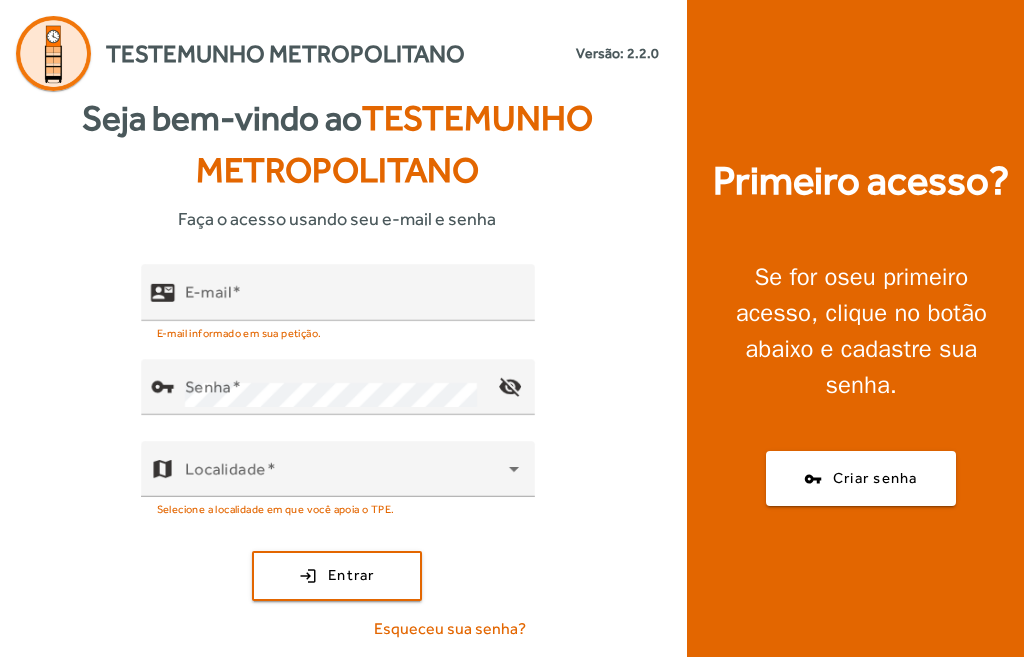 scroll, scrollTop: 0, scrollLeft: 0, axis: both 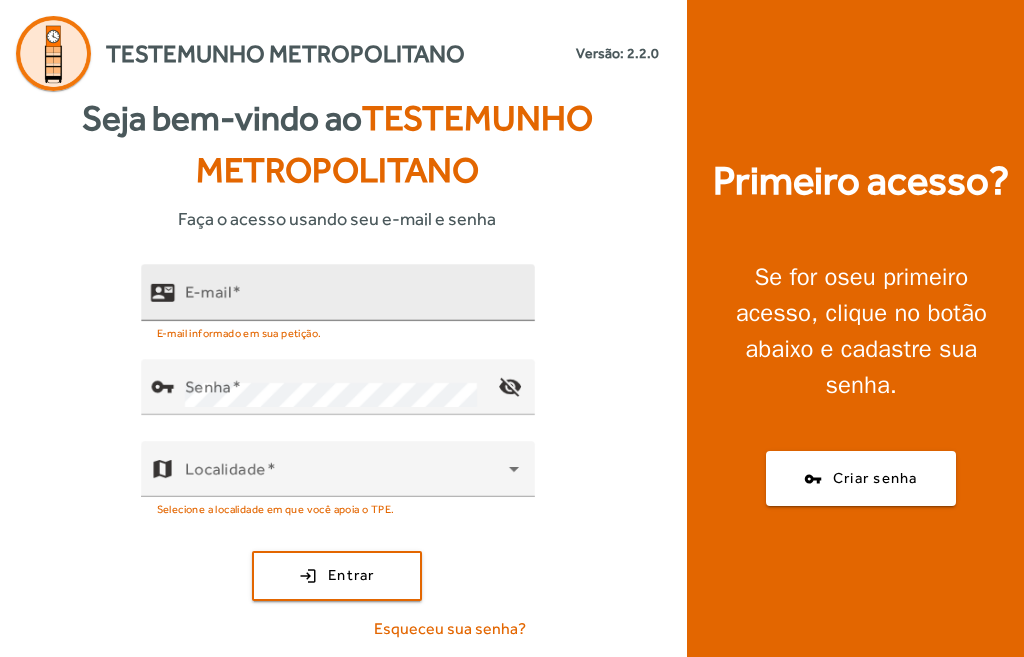 click on "E-mail" at bounding box center [208, 291] 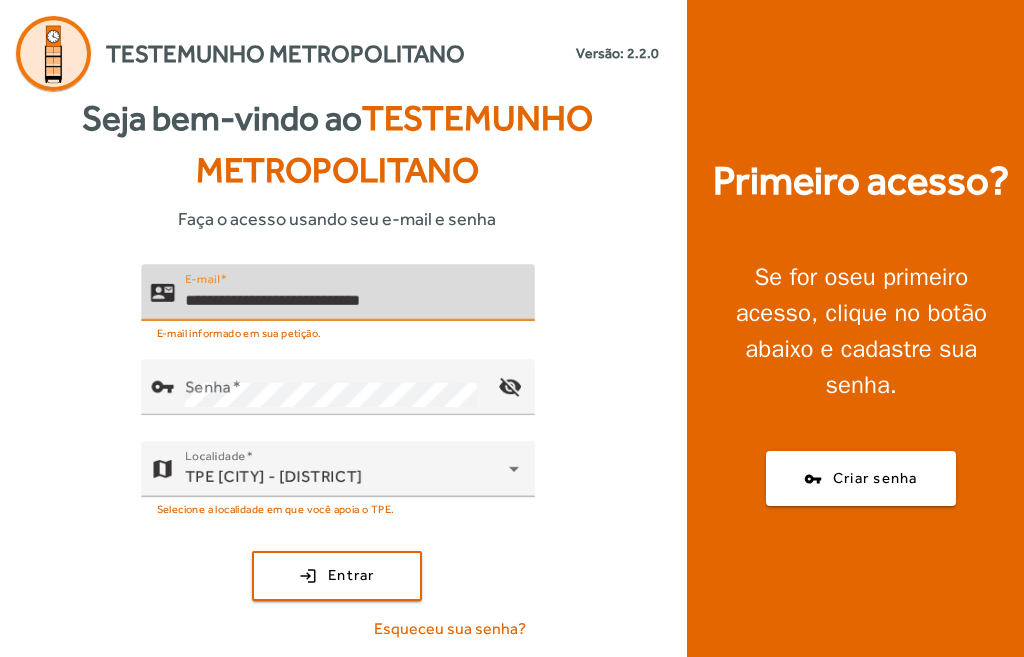 type on "**********" 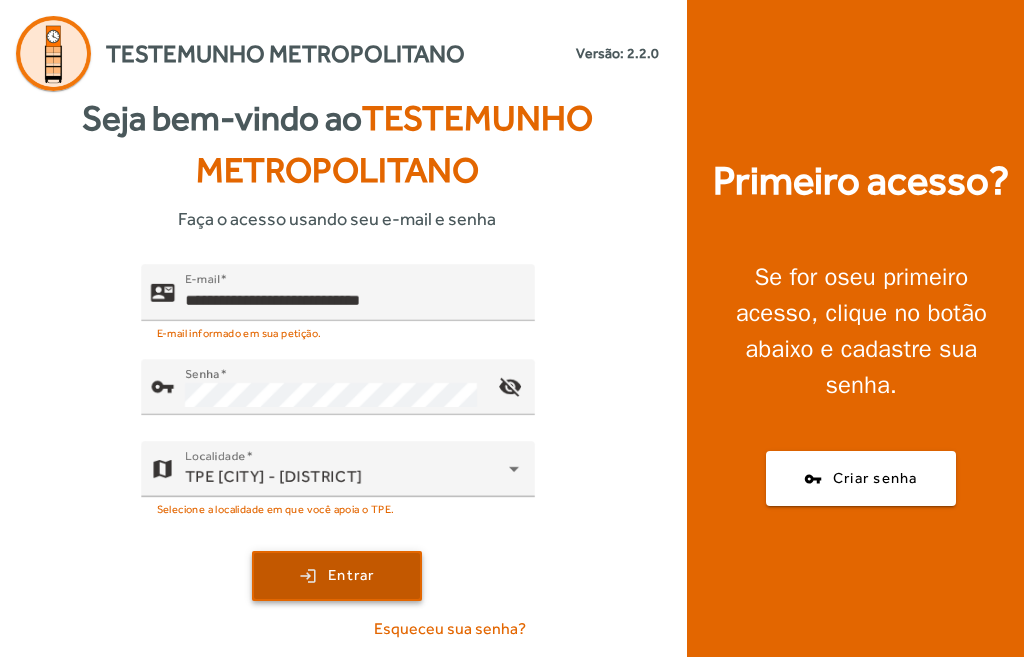 click at bounding box center (337, 576) 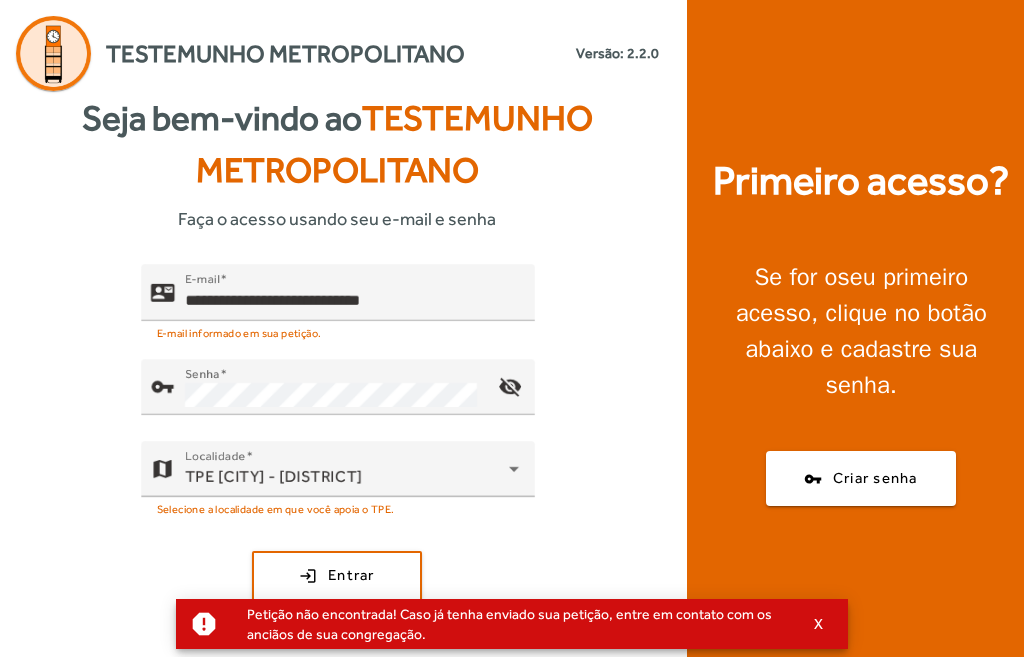 drag, startPoint x: 513, startPoint y: 641, endPoint x: 276, endPoint y: 608, distance: 239.28644 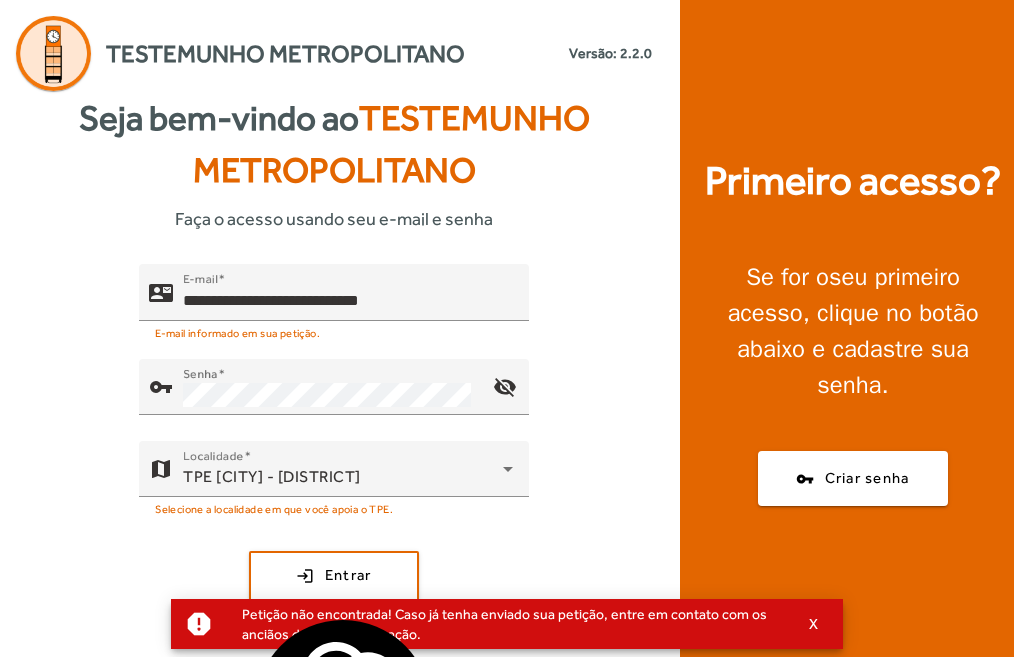 copy on "Petição não encontrada! Caso já tenha enviado sua petição, entre em contato com os anciãos de sua congregação." 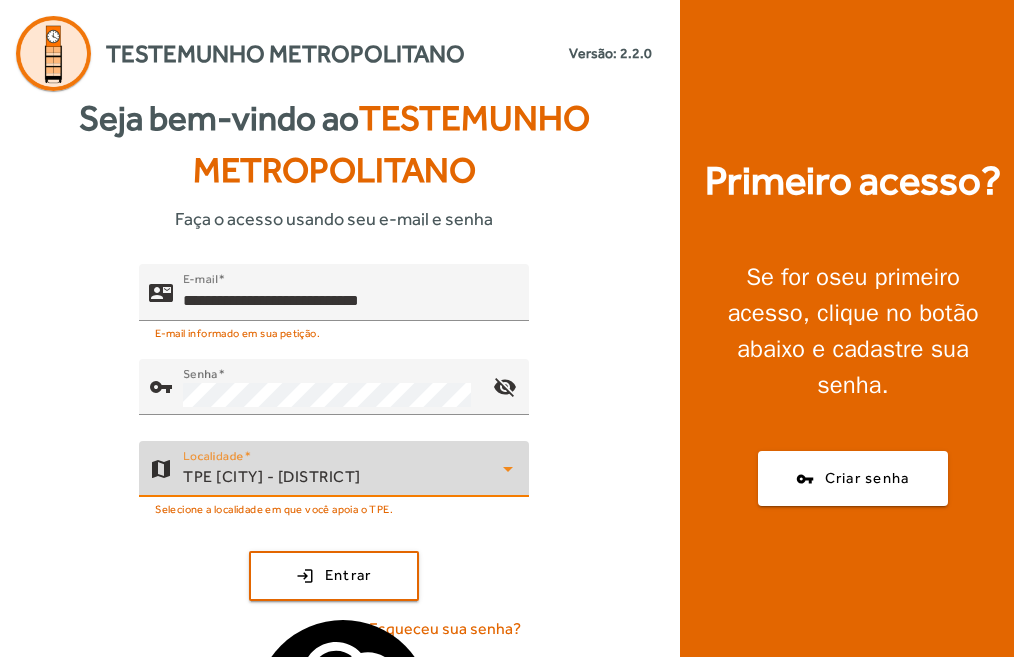 click on "TPE [CITY] - [DISTRICT]" at bounding box center [343, 477] 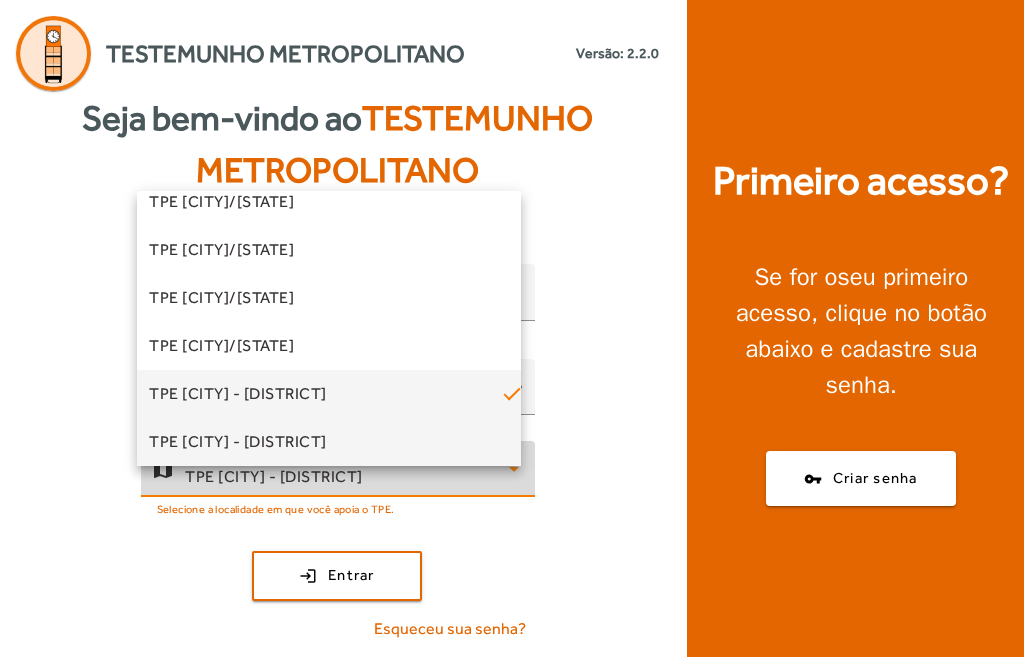 scroll, scrollTop: 457, scrollLeft: 0, axis: vertical 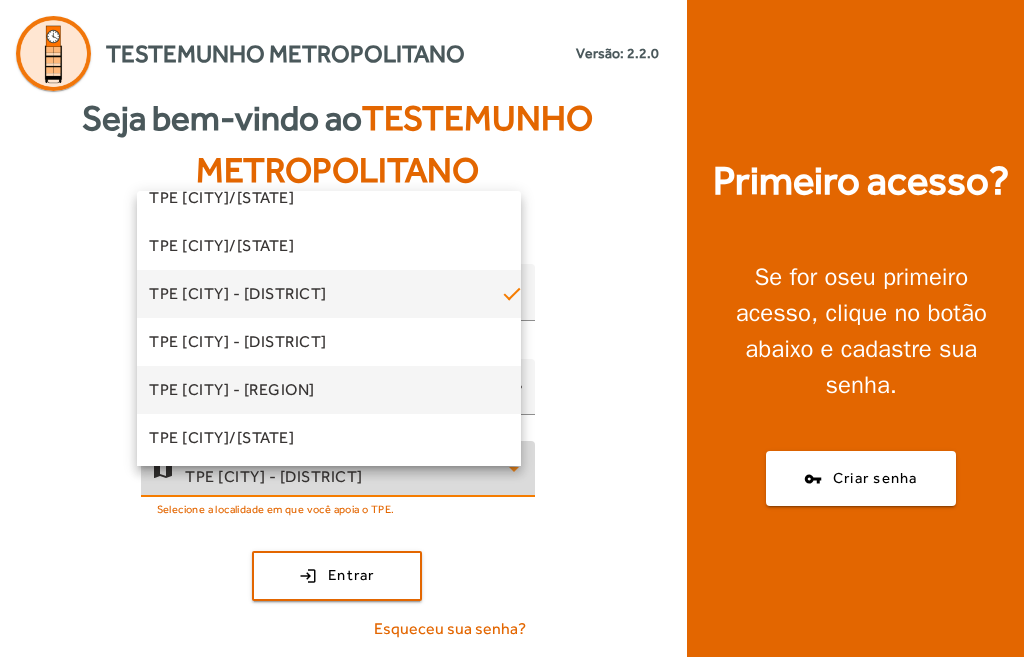 click on "TPE [CITY] - [REGION]" at bounding box center (232, 390) 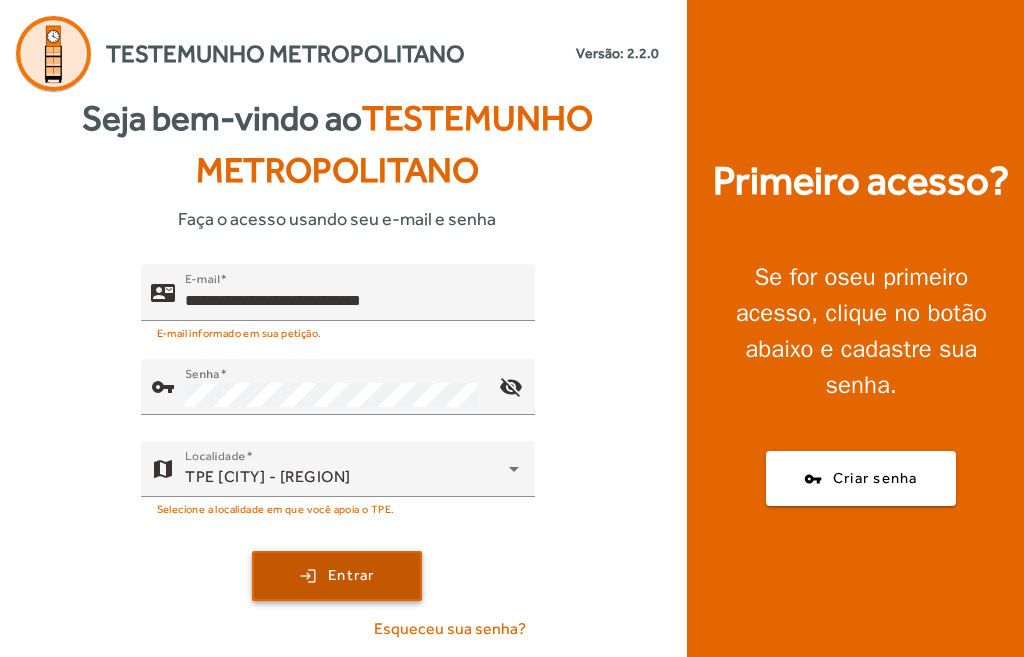 click at bounding box center [337, 576] 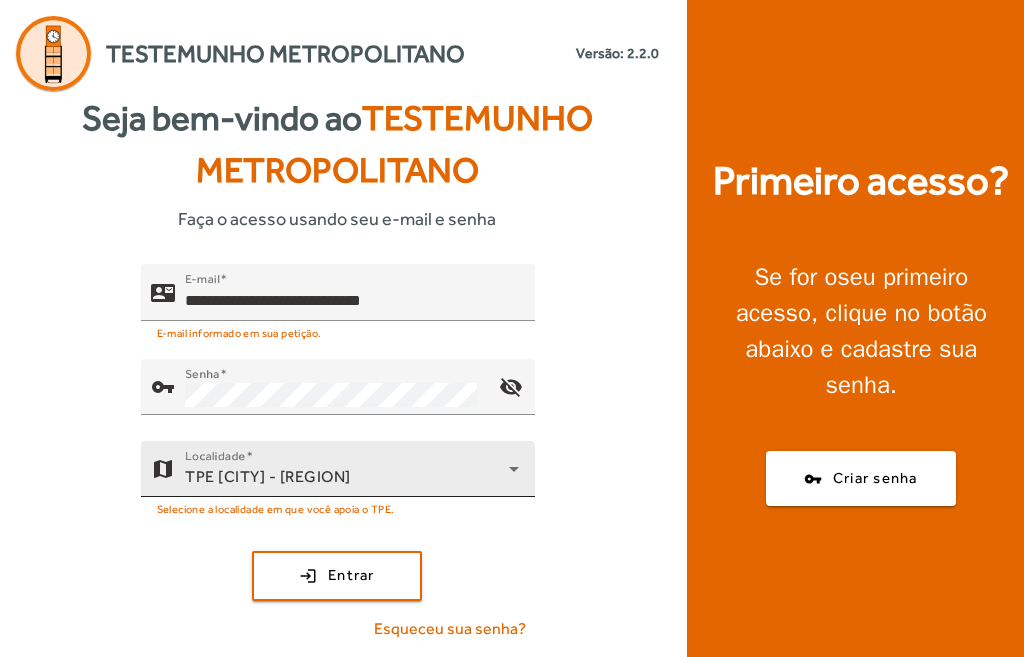 click on "TPE [CITY] - [REGION]" at bounding box center (347, 477) 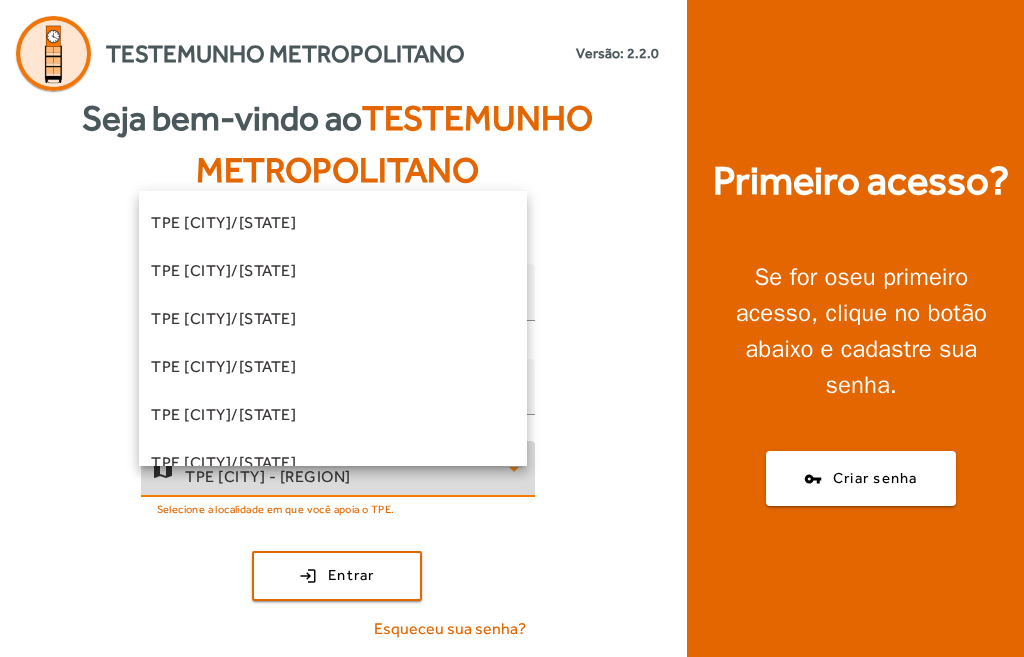 scroll, scrollTop: 405, scrollLeft: 0, axis: vertical 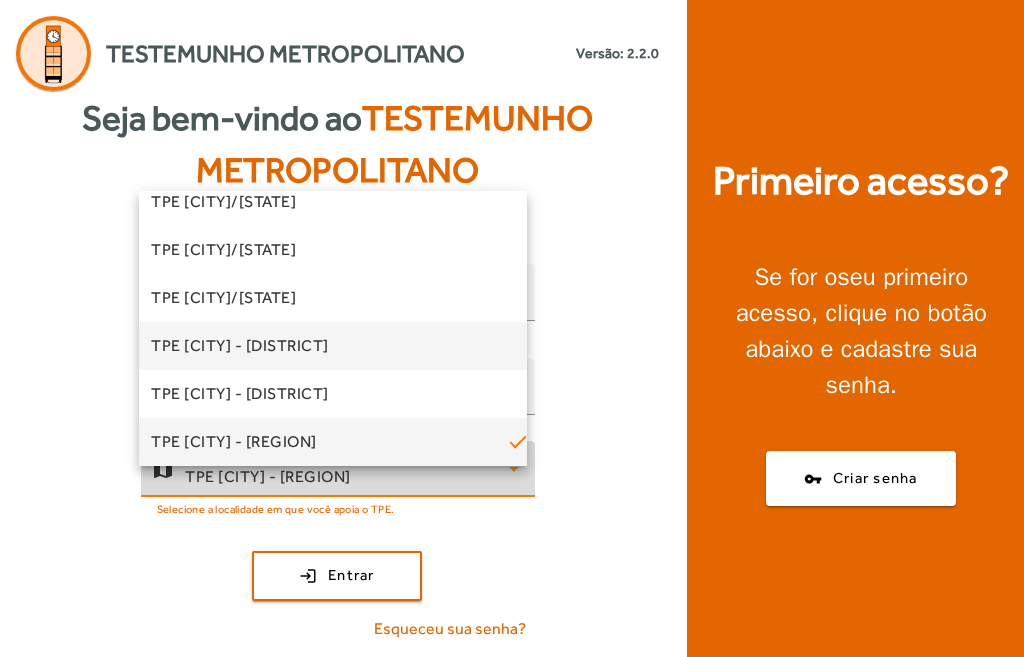 click on "TPE [CITY] - [DISTRICT]" at bounding box center (240, 346) 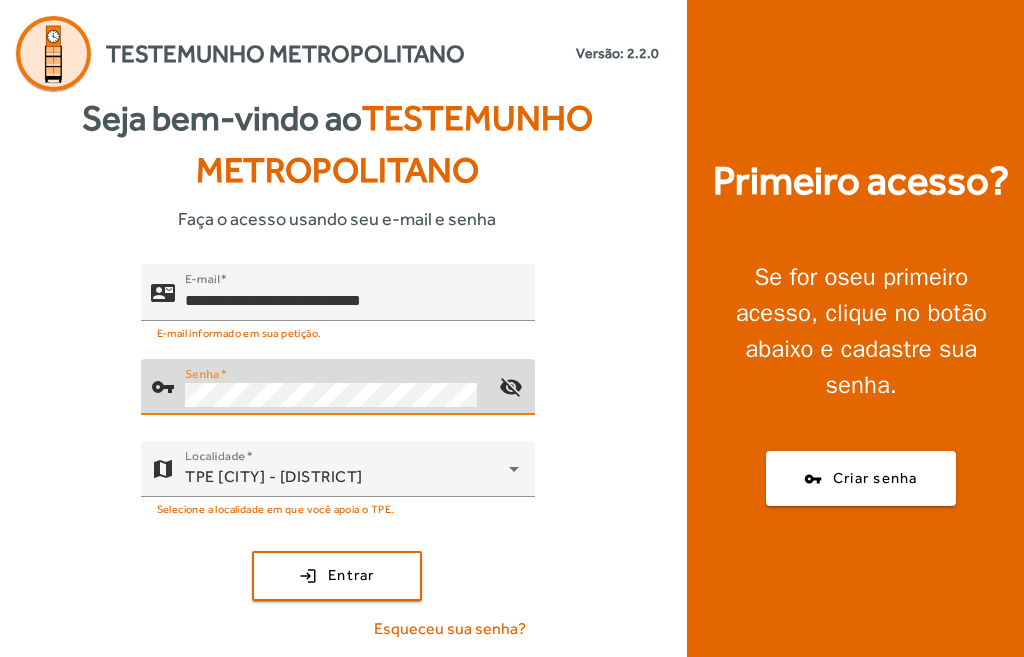 click on "**********" at bounding box center (337, 460) 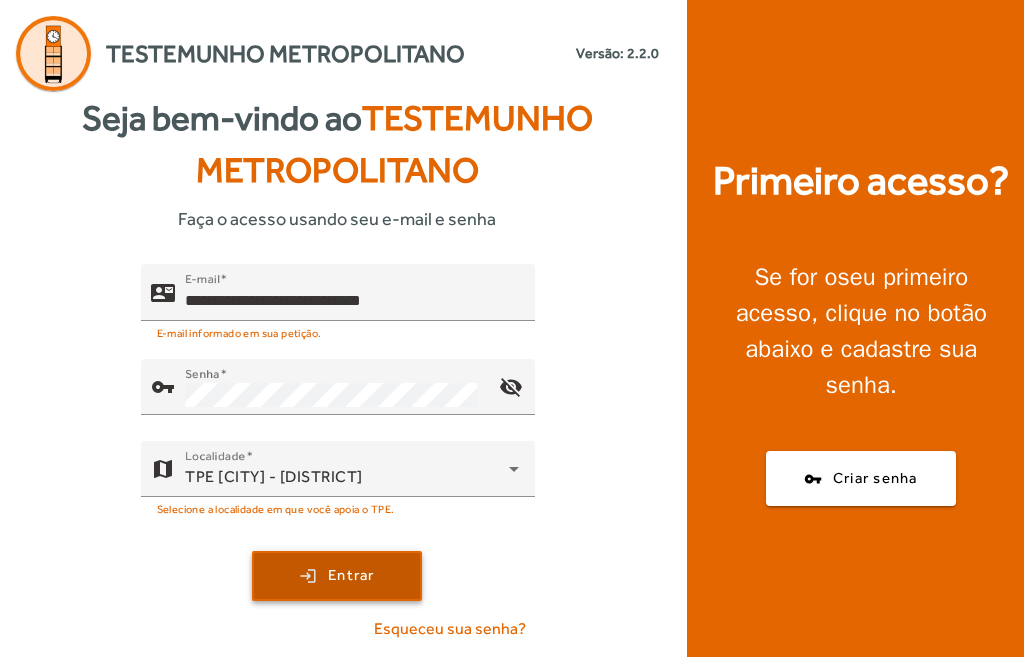 click on "Entrar" at bounding box center [351, 575] 